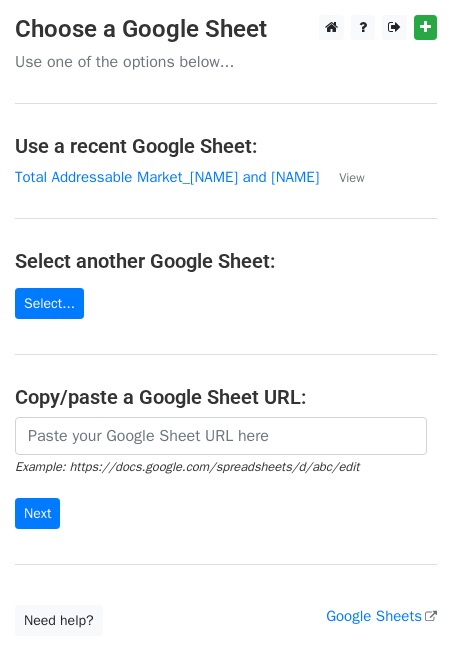 scroll, scrollTop: 0, scrollLeft: 0, axis: both 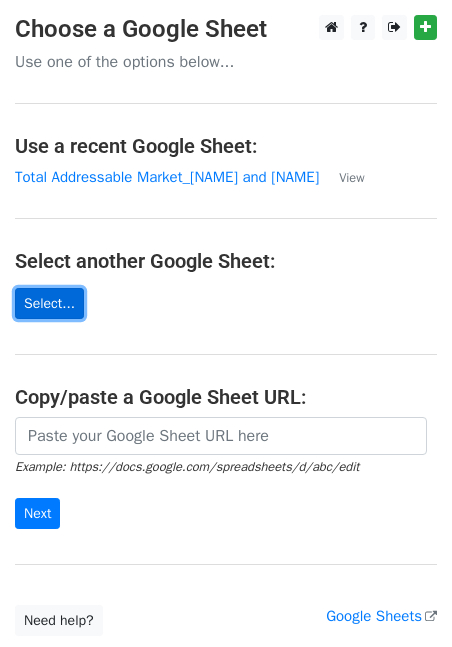 click on "Select..." at bounding box center [49, 303] 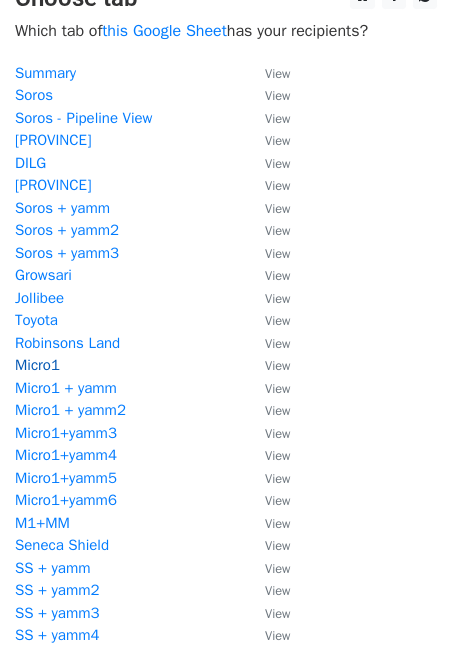 scroll, scrollTop: 30, scrollLeft: 0, axis: vertical 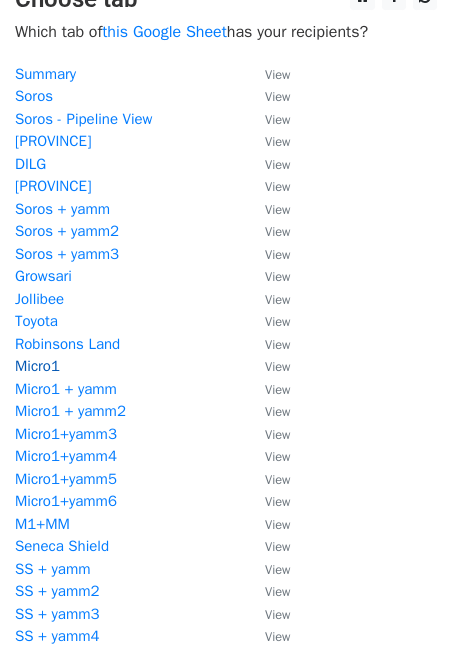 click on "Micro1" at bounding box center (37, 366) 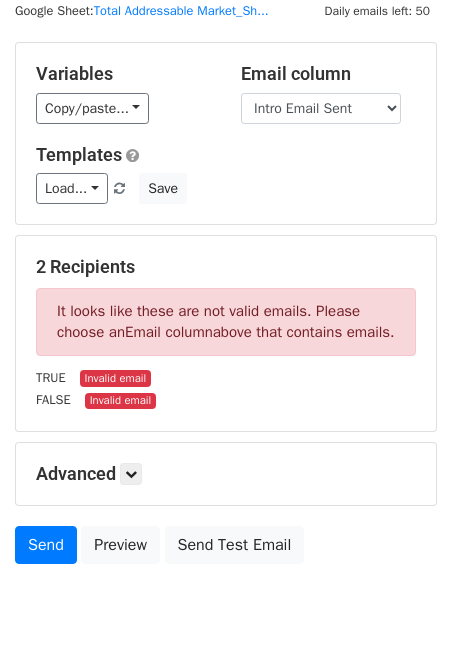 scroll, scrollTop: 0, scrollLeft: 0, axis: both 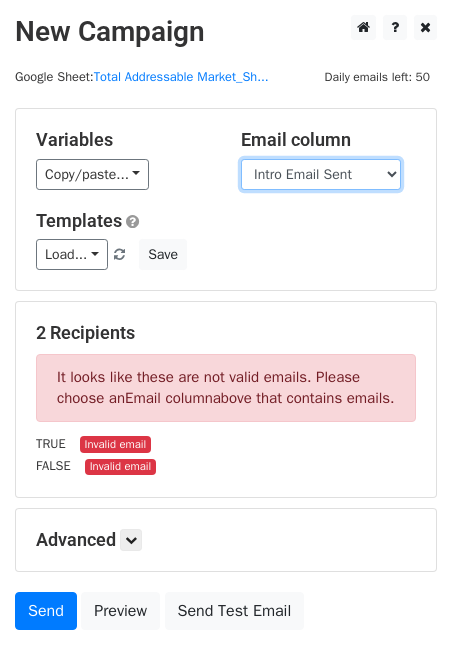 click on "Intro Email Sent
Scheduled 2 email
Scheduled 3rd email
Scheduled 4th email
5th email
TOEIC Link
FOLLOW UP TOEIC
Company
Name
Last Name
Email Address
Add. Email
Position
Level
Department
Notes
LinkedIn Status
Contact #
Linkedin/FB Profile
Company Domain" at bounding box center (321, 174) 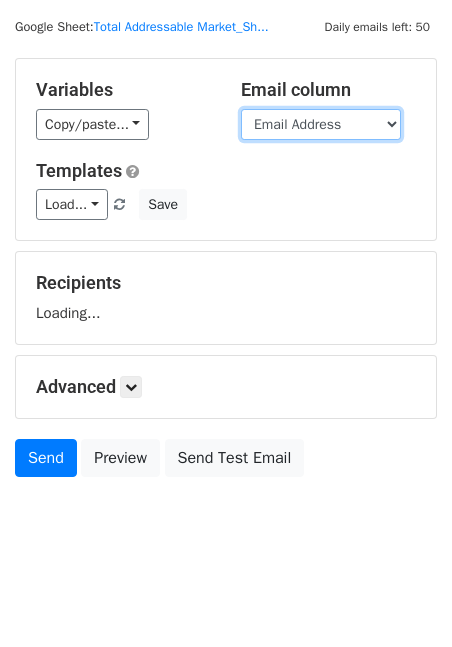 scroll, scrollTop: 130, scrollLeft: 0, axis: vertical 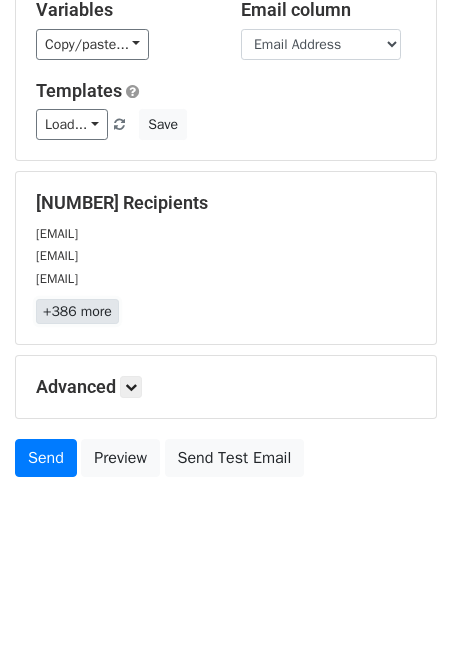 click on "+386 more" at bounding box center (77, 311) 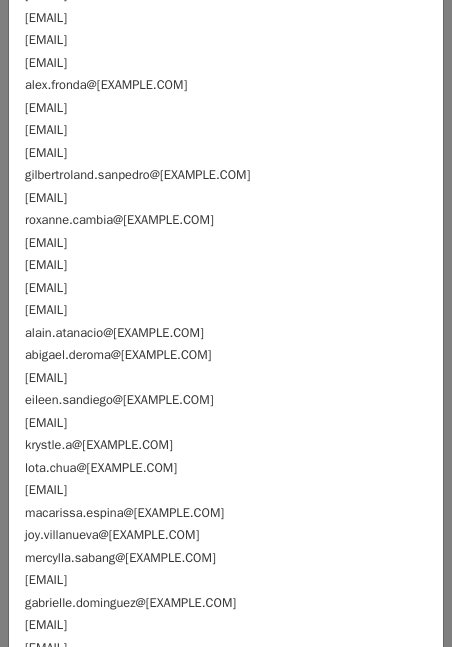 scroll, scrollTop: 0, scrollLeft: 0, axis: both 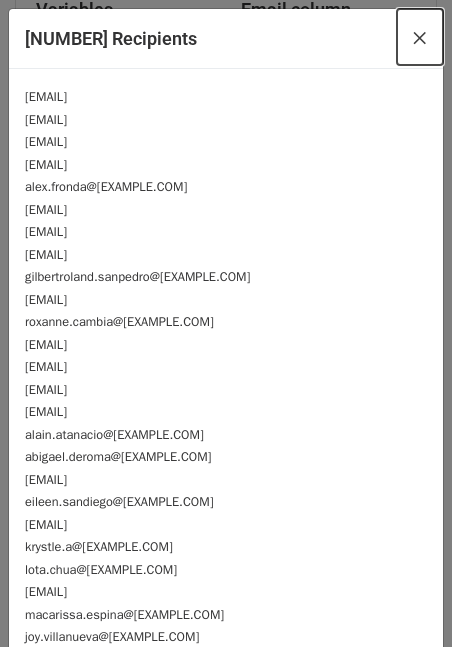 click on "×" at bounding box center [420, 37] 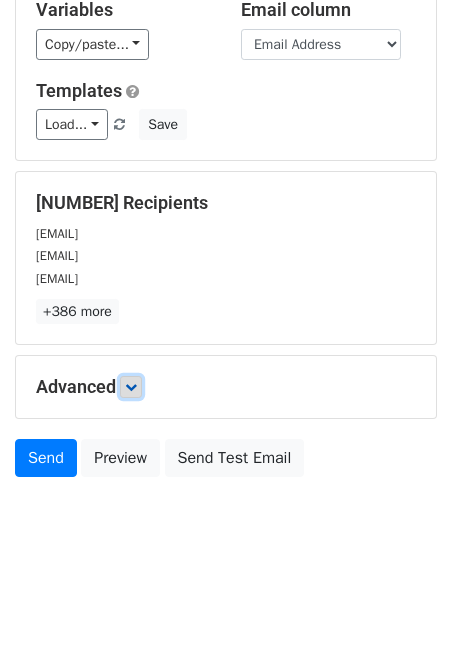 click at bounding box center (131, 387) 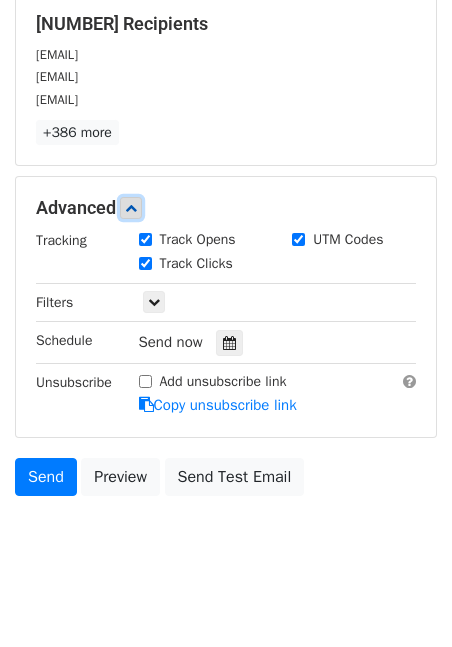 scroll, scrollTop: 310, scrollLeft: 0, axis: vertical 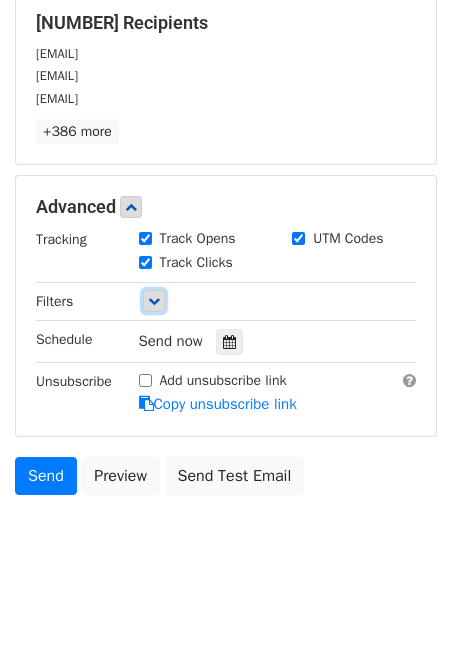click at bounding box center (154, 301) 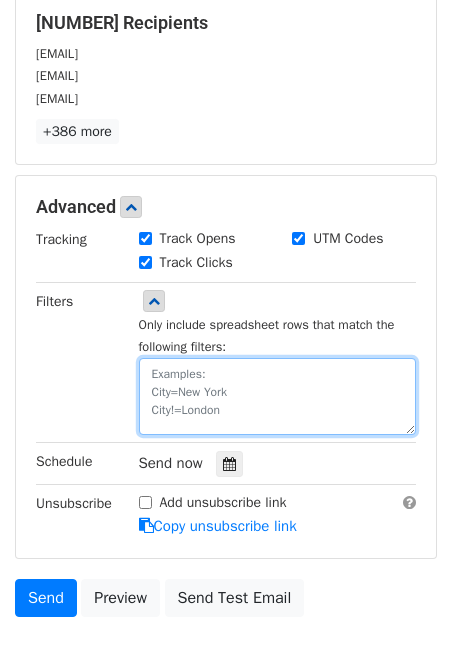 click at bounding box center [278, 396] 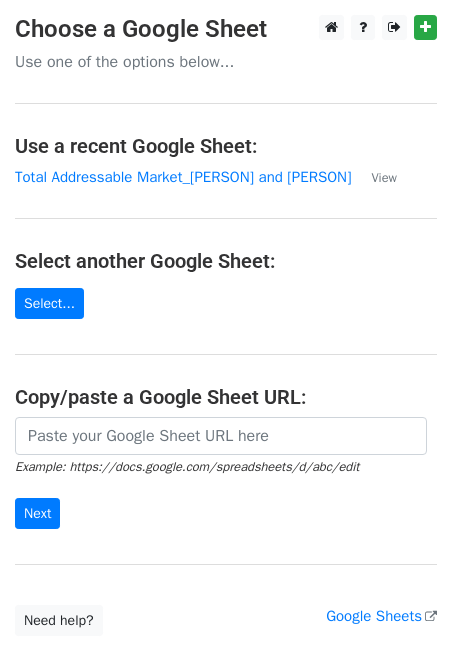 scroll, scrollTop: 0, scrollLeft: 0, axis: both 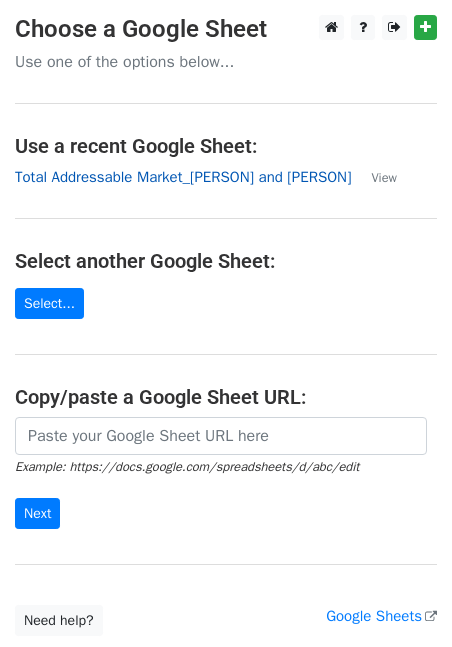 click on "Total Addressable Market_[PERSON] and [PERSON]" at bounding box center [183, 177] 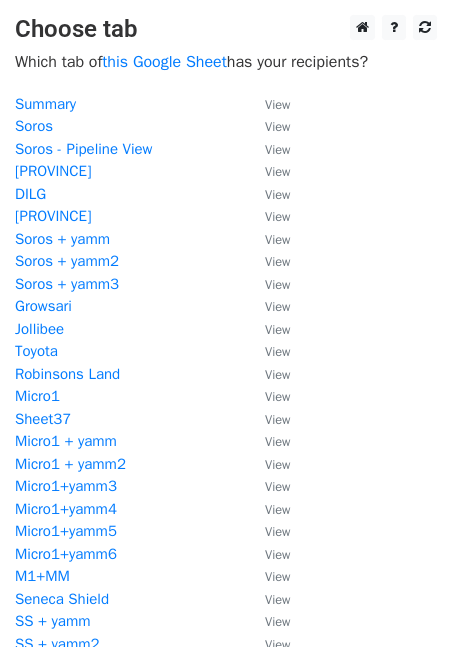scroll, scrollTop: 0, scrollLeft: 0, axis: both 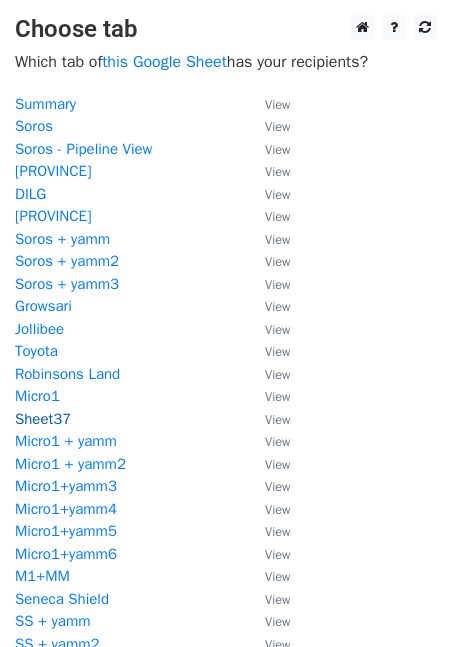 click on "Sheet37" at bounding box center (43, 419) 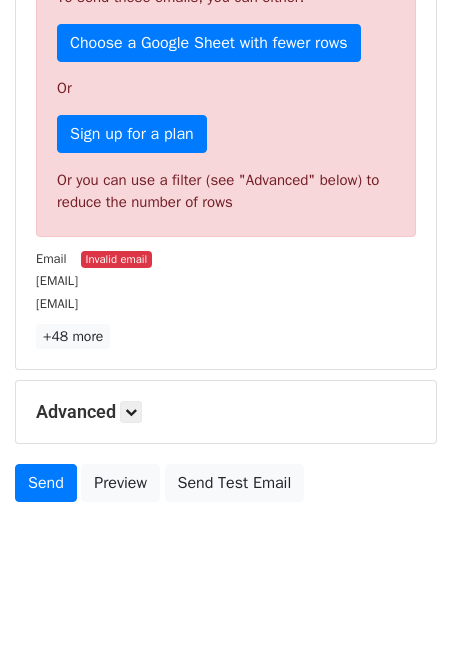 scroll, scrollTop: 0, scrollLeft: 0, axis: both 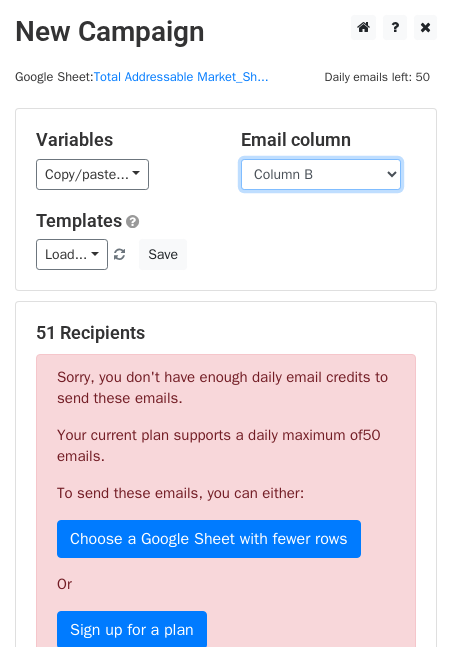 click on "Column A
Column B" at bounding box center (321, 174) 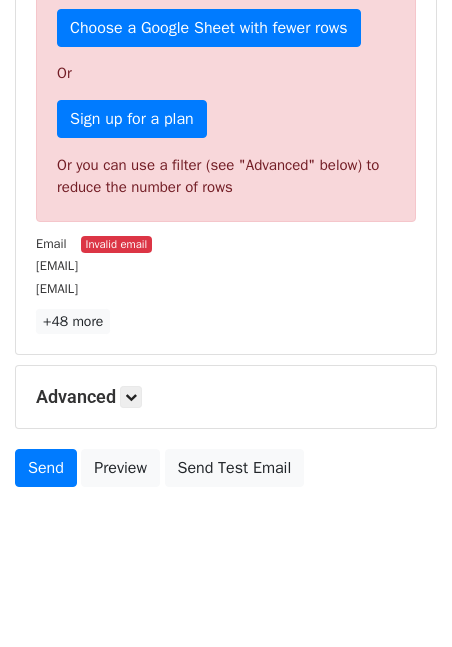 scroll, scrollTop: 521, scrollLeft: 0, axis: vertical 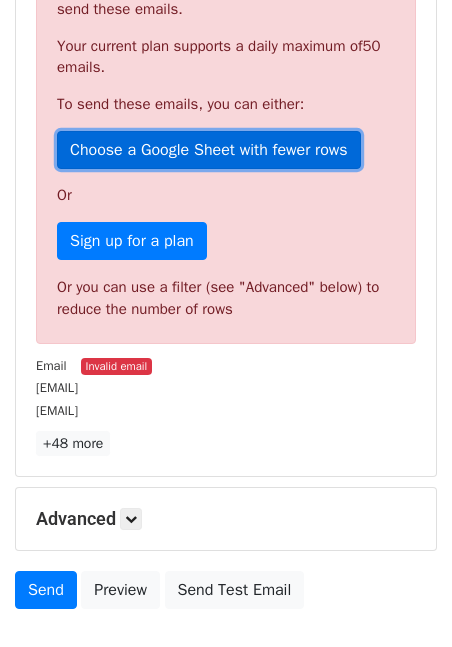click on "Choose a Google Sheet with fewer rows" at bounding box center [209, 150] 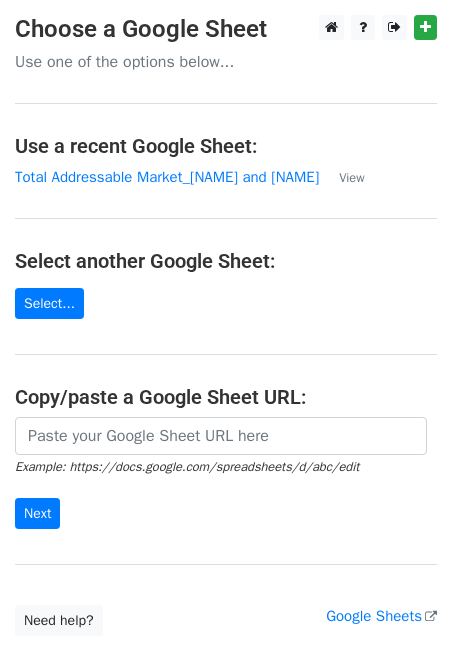 scroll, scrollTop: 0, scrollLeft: 0, axis: both 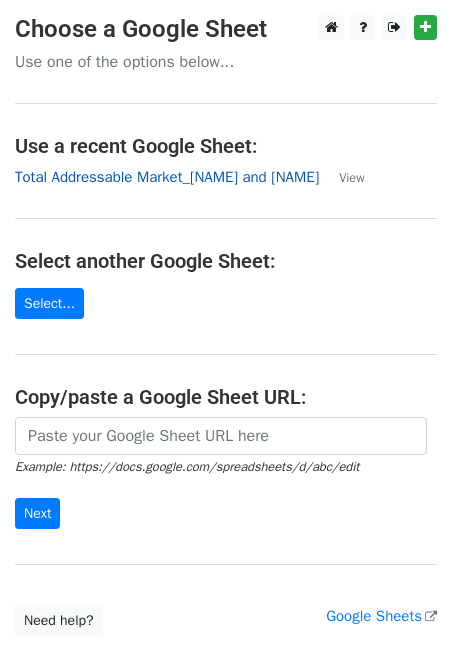 click on "Total Addressable Market_Shiela and Andie" at bounding box center [167, 177] 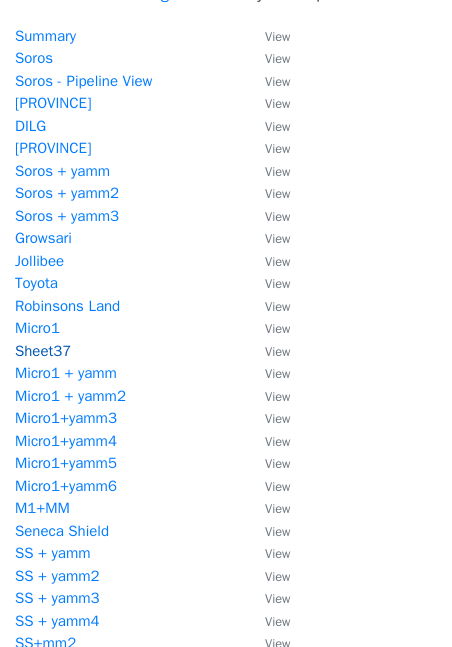 scroll, scrollTop: 83, scrollLeft: 0, axis: vertical 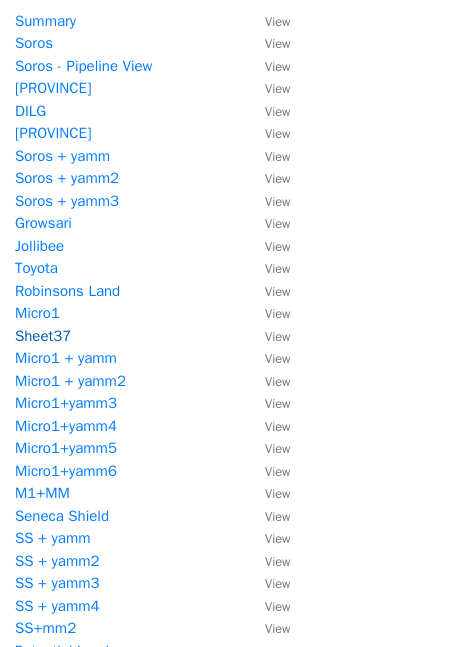 click on "Sheet37" at bounding box center [43, 336] 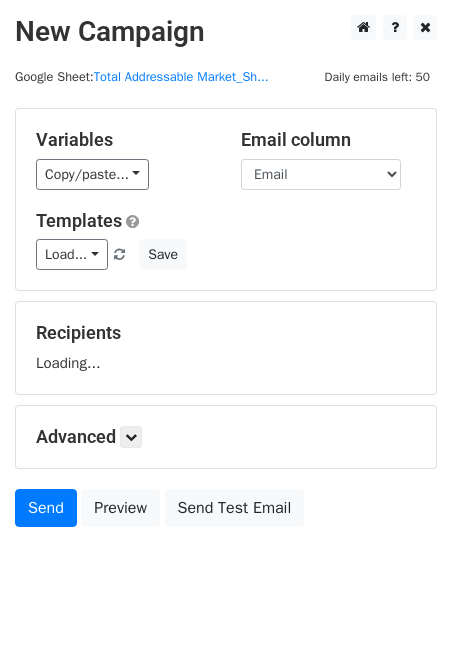 scroll, scrollTop: 0, scrollLeft: 0, axis: both 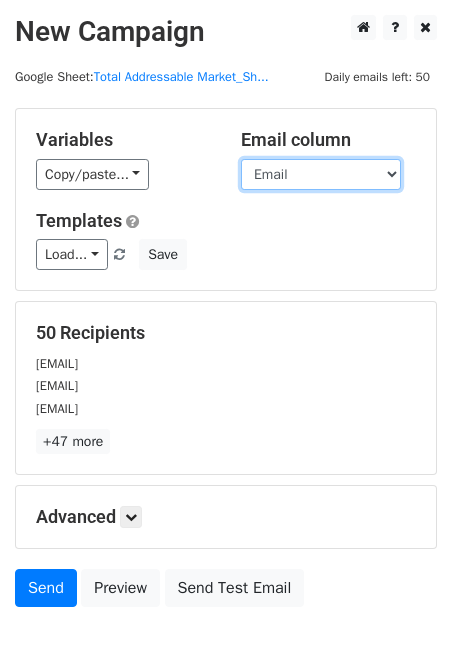 click on "Name
Email" at bounding box center [321, 174] 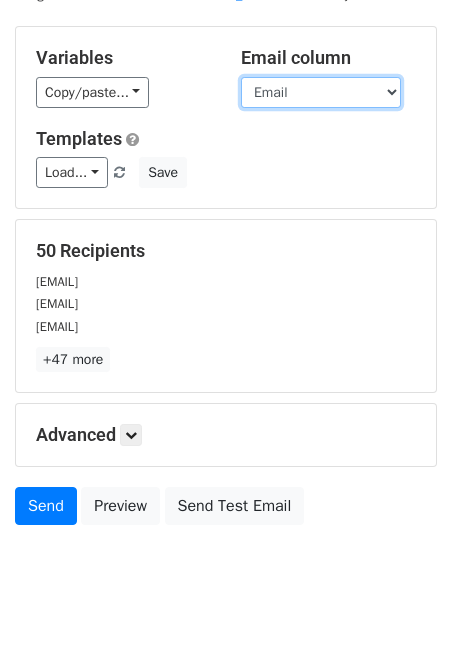 scroll, scrollTop: 130, scrollLeft: 0, axis: vertical 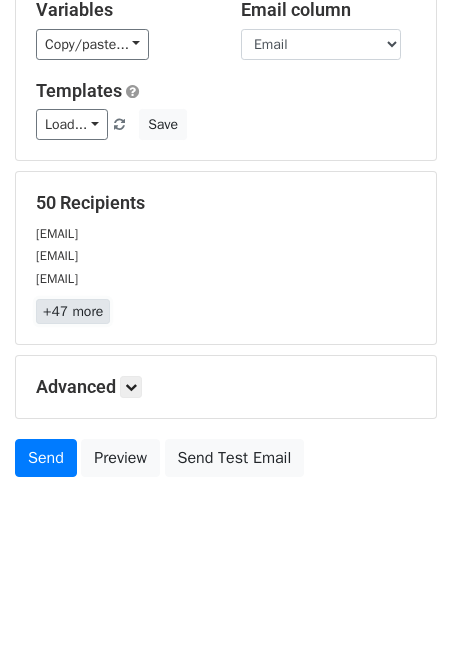 click on "+47 more" at bounding box center (73, 311) 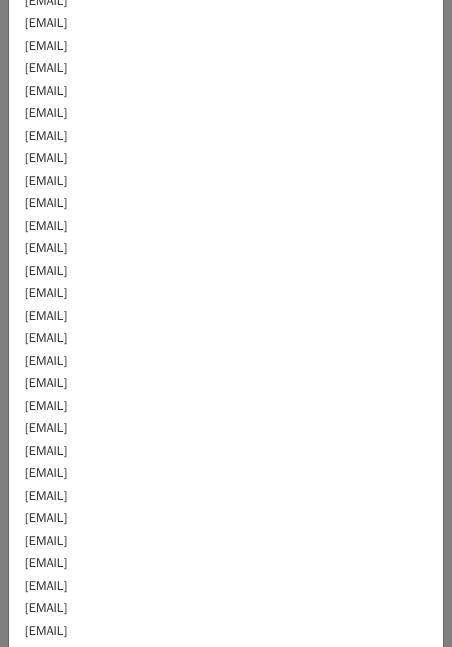 scroll, scrollTop: 0, scrollLeft: 0, axis: both 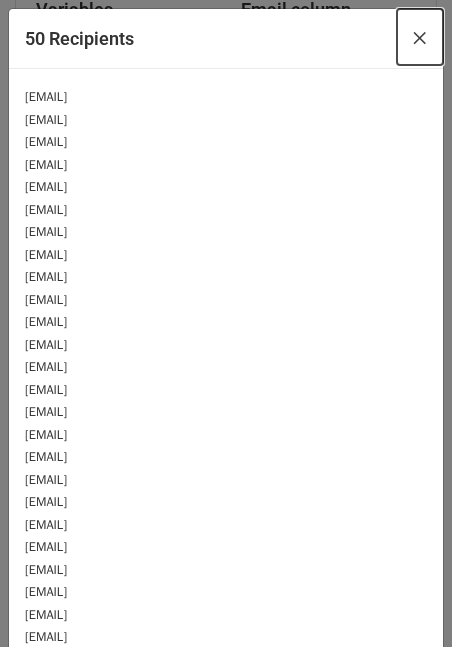 click on "×" at bounding box center (420, 37) 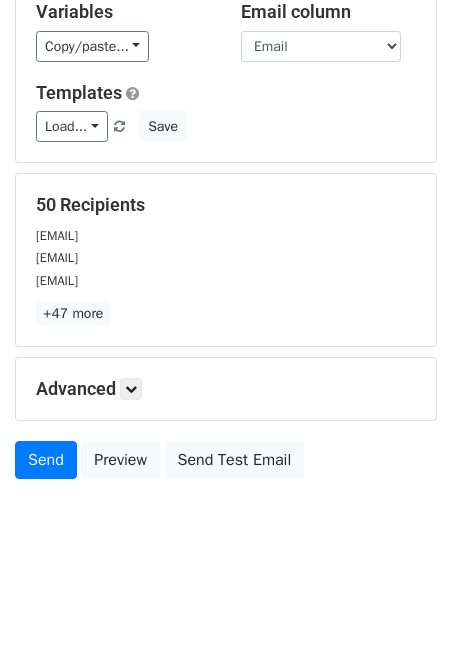 scroll, scrollTop: 0, scrollLeft: 0, axis: both 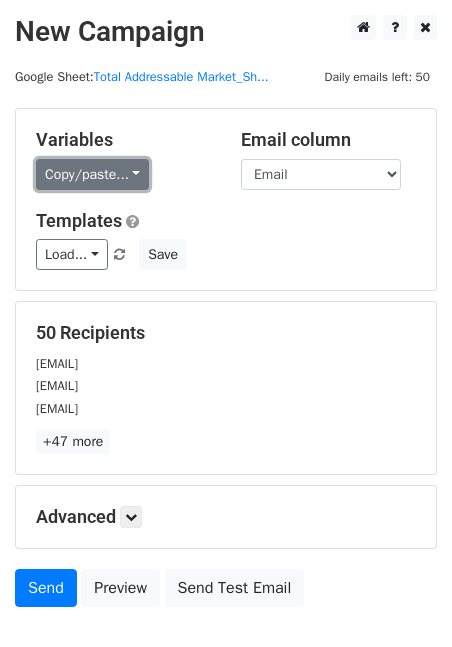 click on "Copy/paste..." at bounding box center [92, 174] 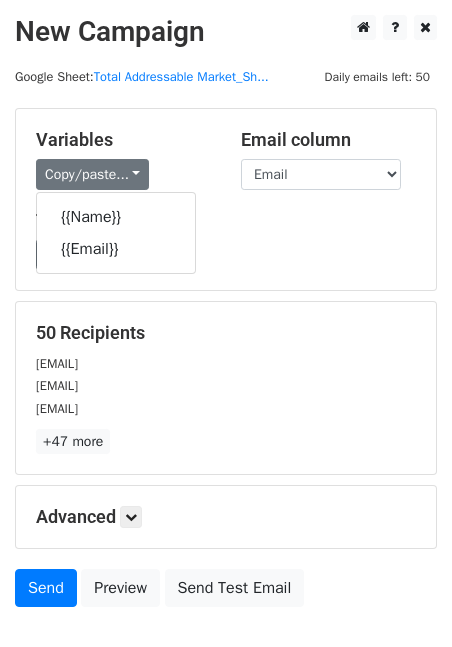 click on "Variables
Copy/paste...
{{Name}}
{{Email}}
Email column
Name
Email
Templates
Load...
No templates saved
Save" at bounding box center (226, 199) 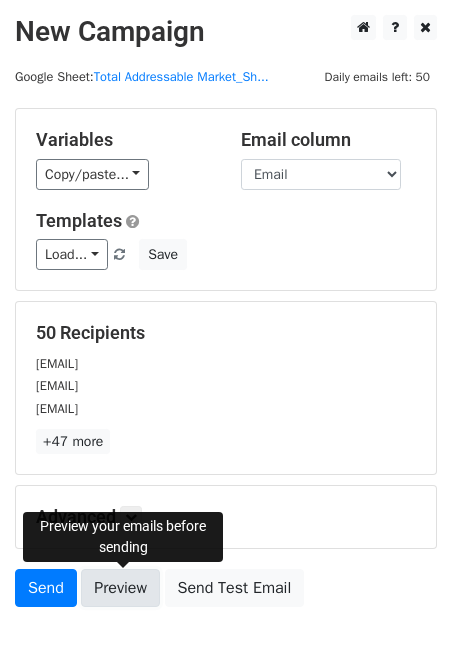 click on "Preview" at bounding box center [120, 588] 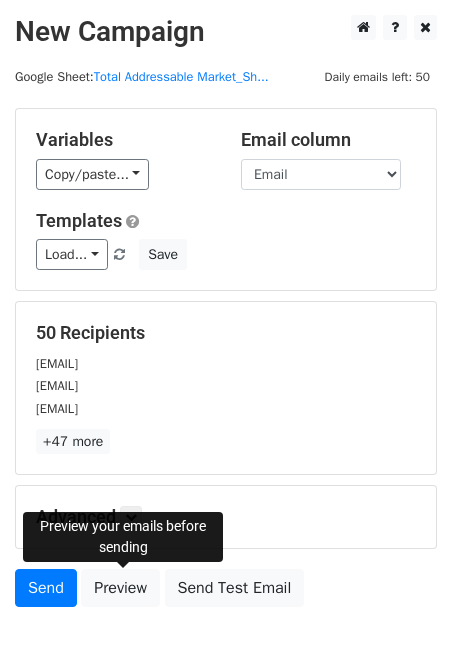 click on "50 Recipients
hr.dagupancity2023@gmail.com
cityinformationoffice.sccp@gmail.com
hrmourdaneta@gmail.com
+47 more
50 Recipients
×
hr.dagupancity2023@gmail.com
cityinformationoffice.sccp@gmail.com
hrmourdaneta@gmail.com
hrmo@rizalprovincialgov.ph
hrmodasma@gmail.com
hrdmd@bacoor.gov.ph
chrmohrddbutuan@gmail.com
chrmocgb.recruit@gmail.com
chrmo@cityofilagan.gov.ph
phrmoaklan@gmail.com
phrmo@batangas.gov.ph
hrmo@talisaybatangas.gov.ph
patticasas.hrmo@gmail.com
phrmdo.bhl@gmail.com
hrms@bacolodcity.gov.ph
hrmdo.tacloban@gmail.com
chrmo.calbayog@gmail.com
hrmo.lguelnidopalawan@gmail.com
cityhrmo@puertoprincesa.ph
lgugscjobs@yahoo.com
hrmdorrd@gensantos.gov.ph
chrmo@naga.gov.ph
cityhrmo.mcg@gmail.com
chrmo@calambacity.gov.ph
hrmovictorias@gmail.com
generalserviceofficegso@gmail.com
pesovictorias2021@gmail.com" at bounding box center [226, 388] 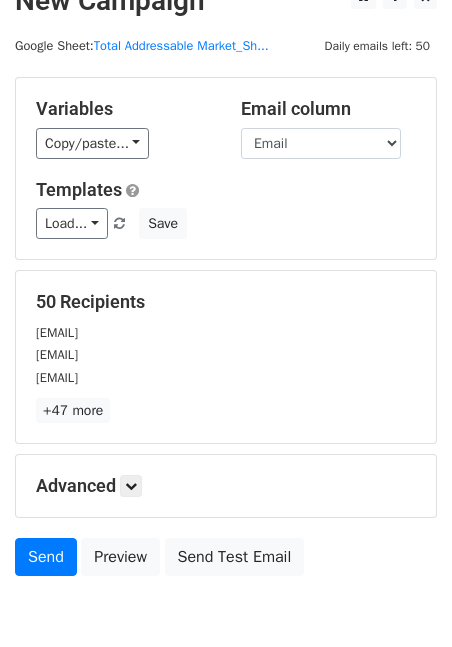 scroll, scrollTop: 44, scrollLeft: 0, axis: vertical 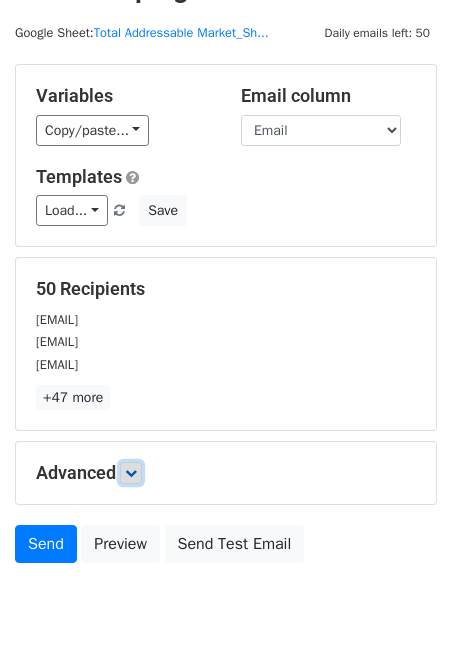 click at bounding box center [131, 473] 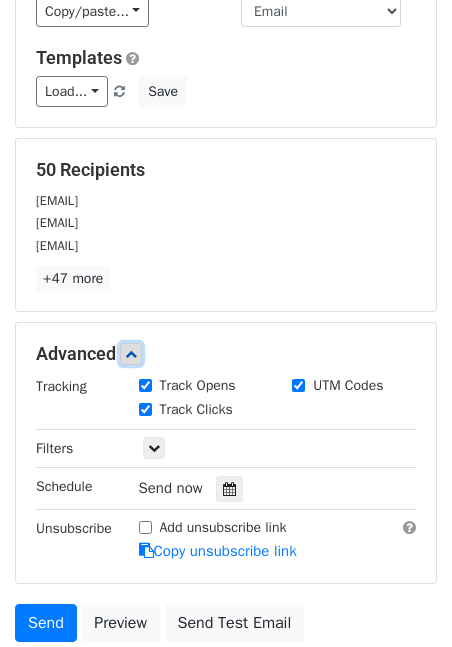 scroll, scrollTop: 199, scrollLeft: 0, axis: vertical 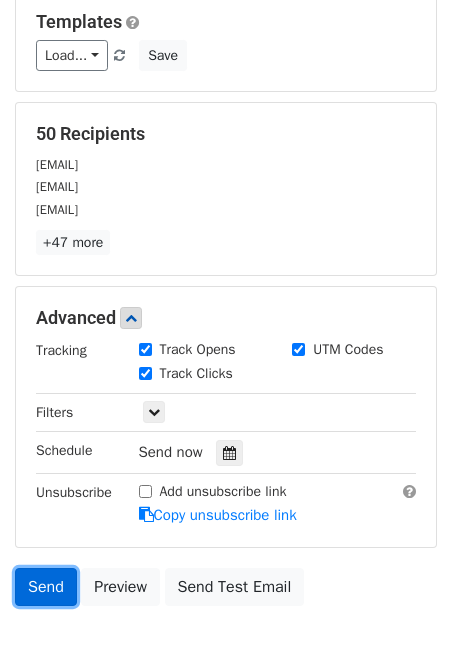 click on "Send" at bounding box center [46, 587] 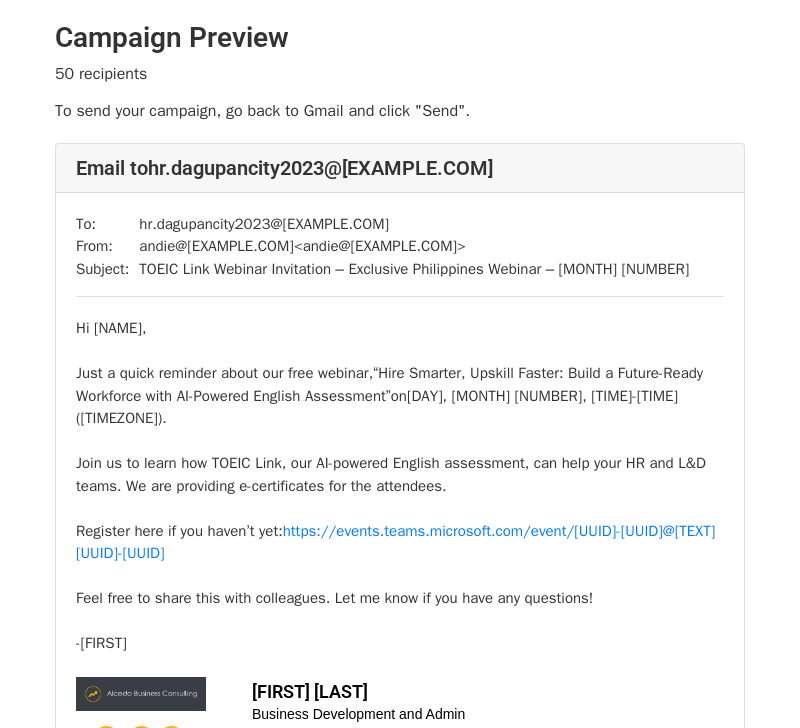 scroll, scrollTop: 0, scrollLeft: 0, axis: both 